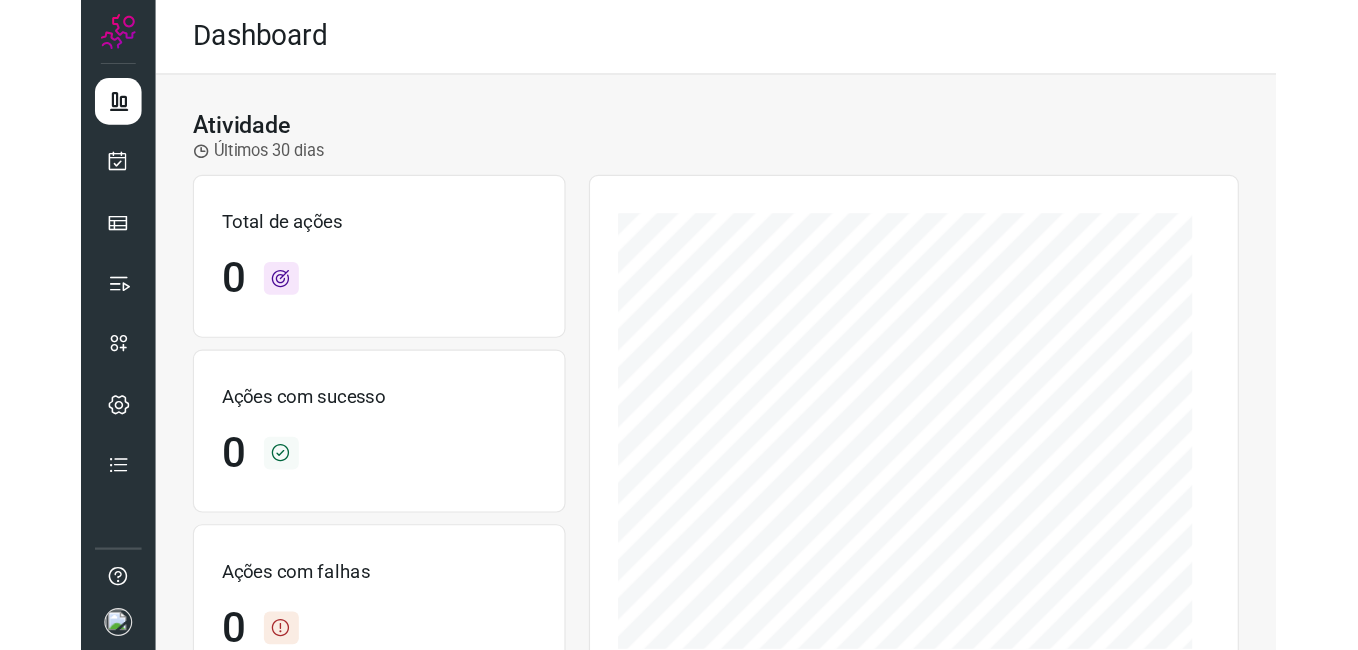 scroll, scrollTop: 0, scrollLeft: 0, axis: both 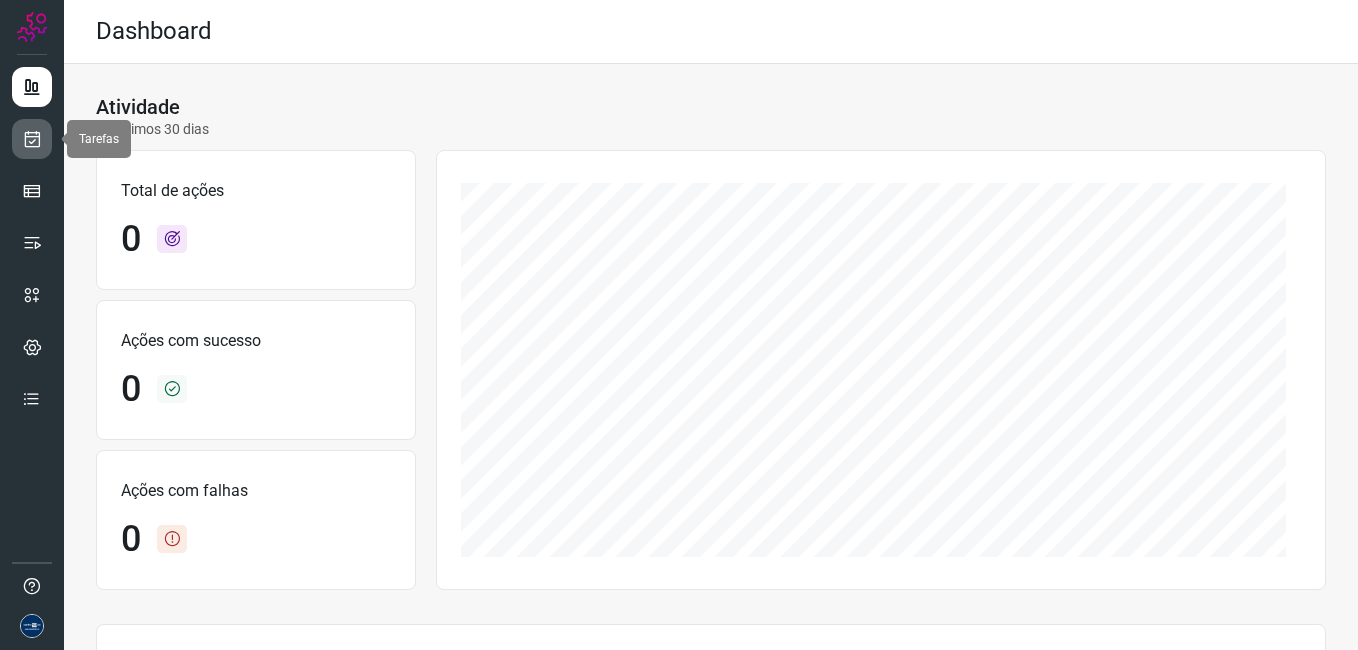 click at bounding box center (32, 139) 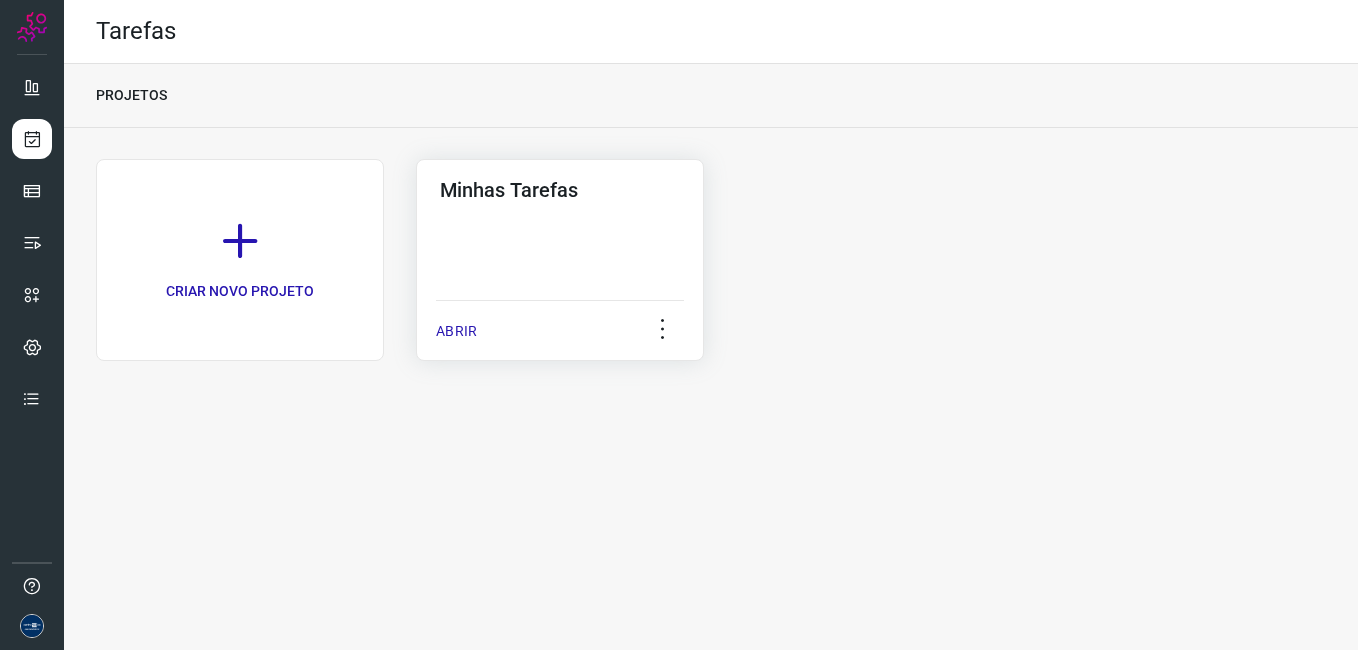 click on "ABRIR" at bounding box center (456, 331) 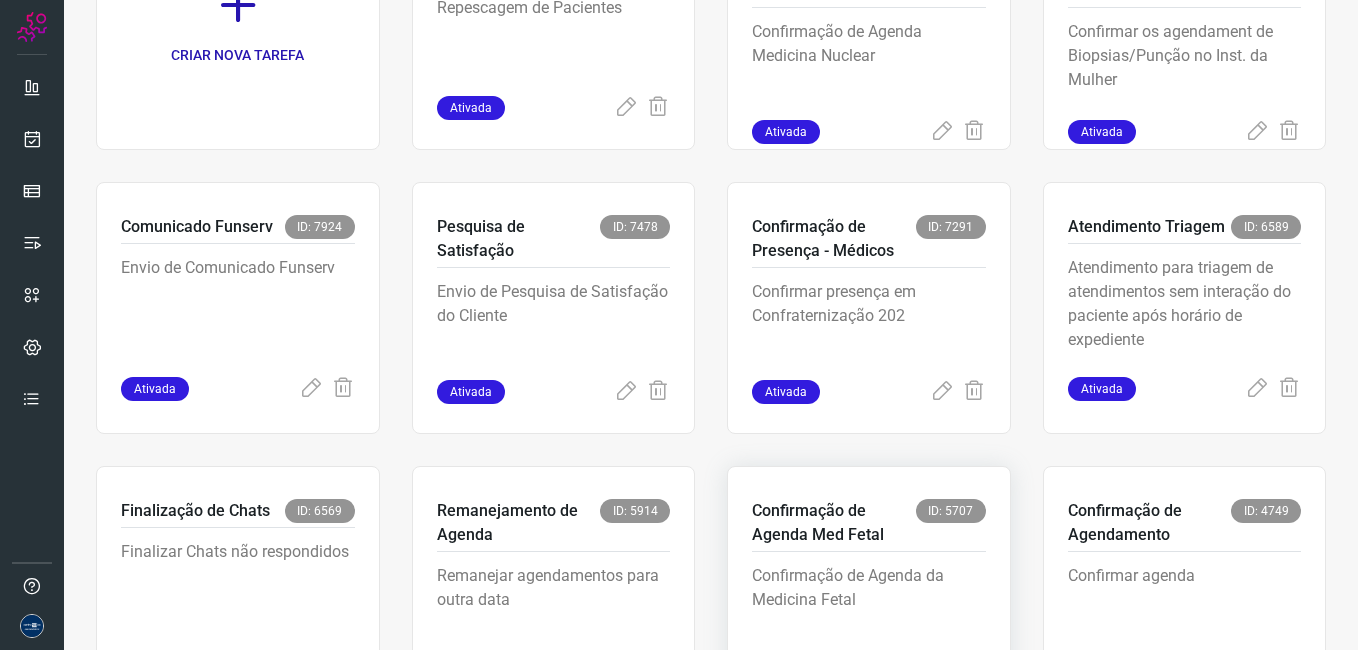 scroll, scrollTop: 379, scrollLeft: 0, axis: vertical 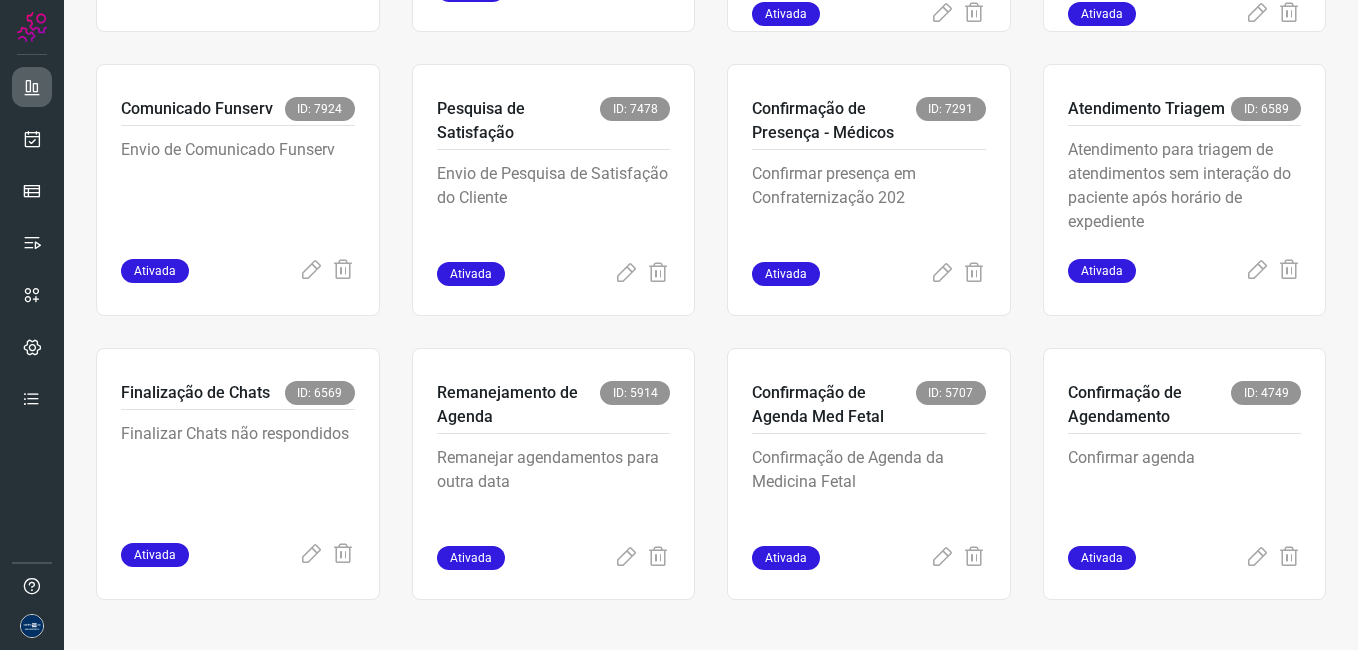 click at bounding box center [32, 87] 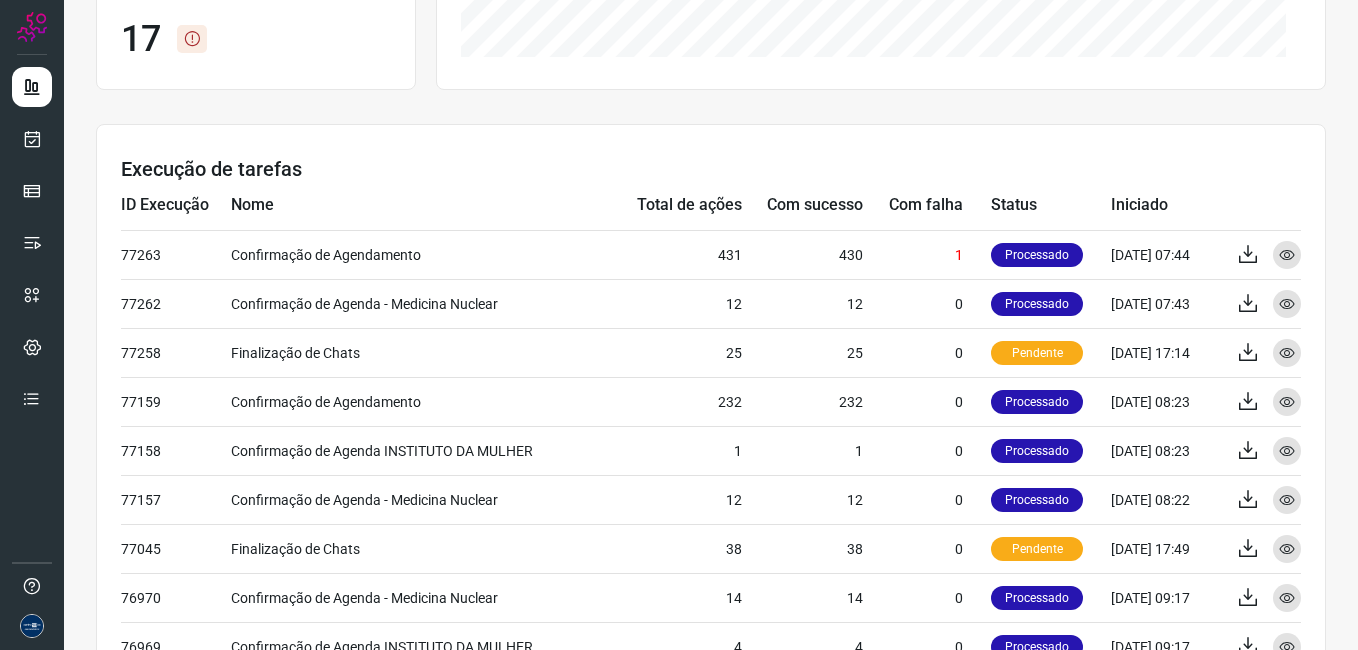 scroll, scrollTop: 0, scrollLeft: 0, axis: both 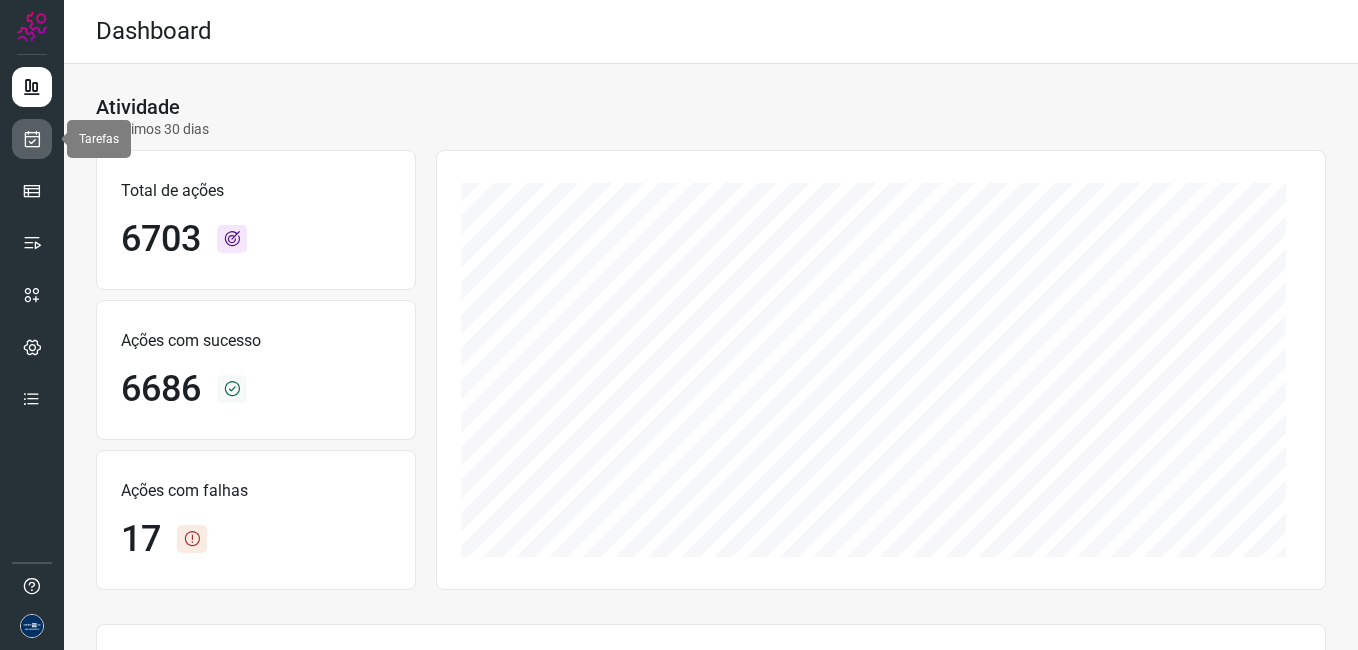 click at bounding box center [32, 139] 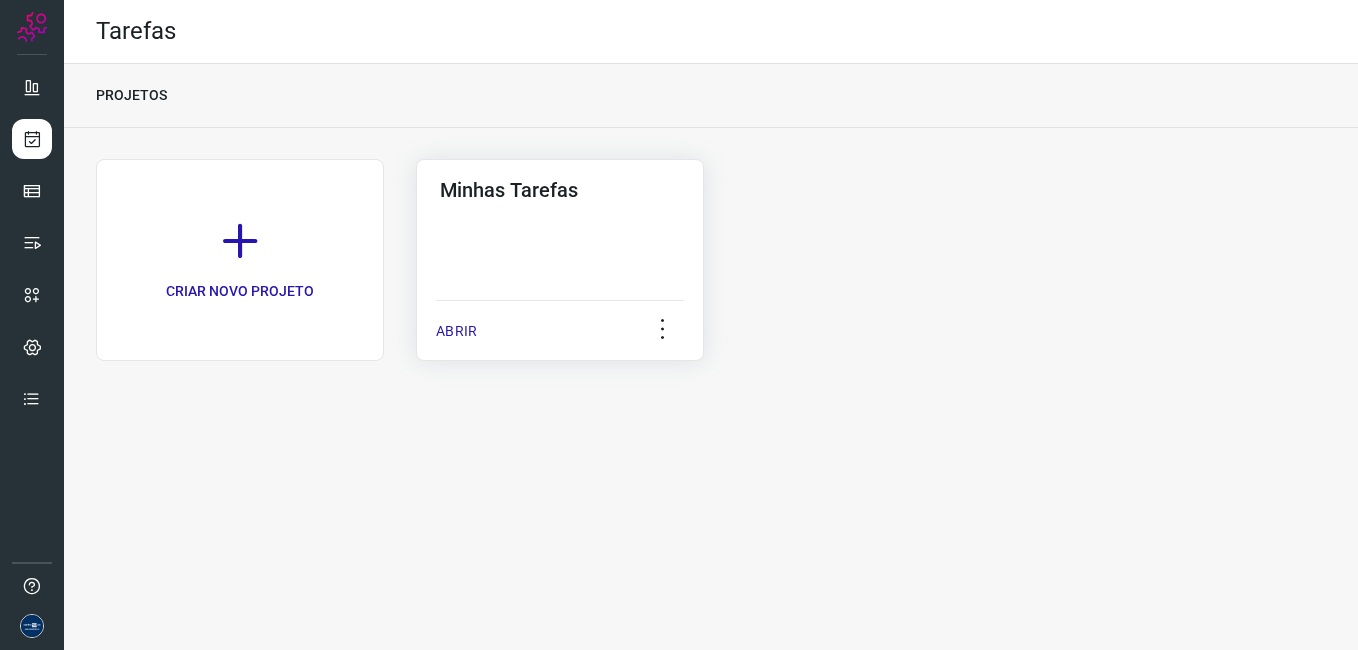 click on "ABRIR" at bounding box center (456, 331) 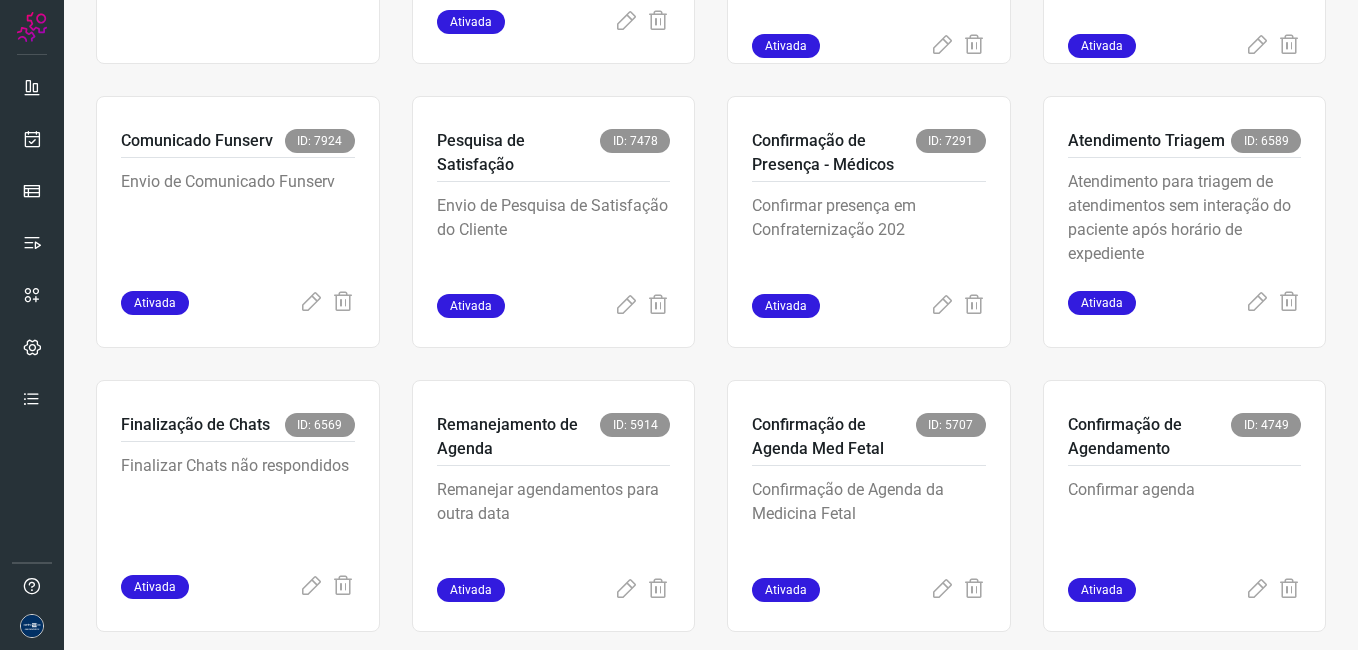 scroll, scrollTop: 379, scrollLeft: 0, axis: vertical 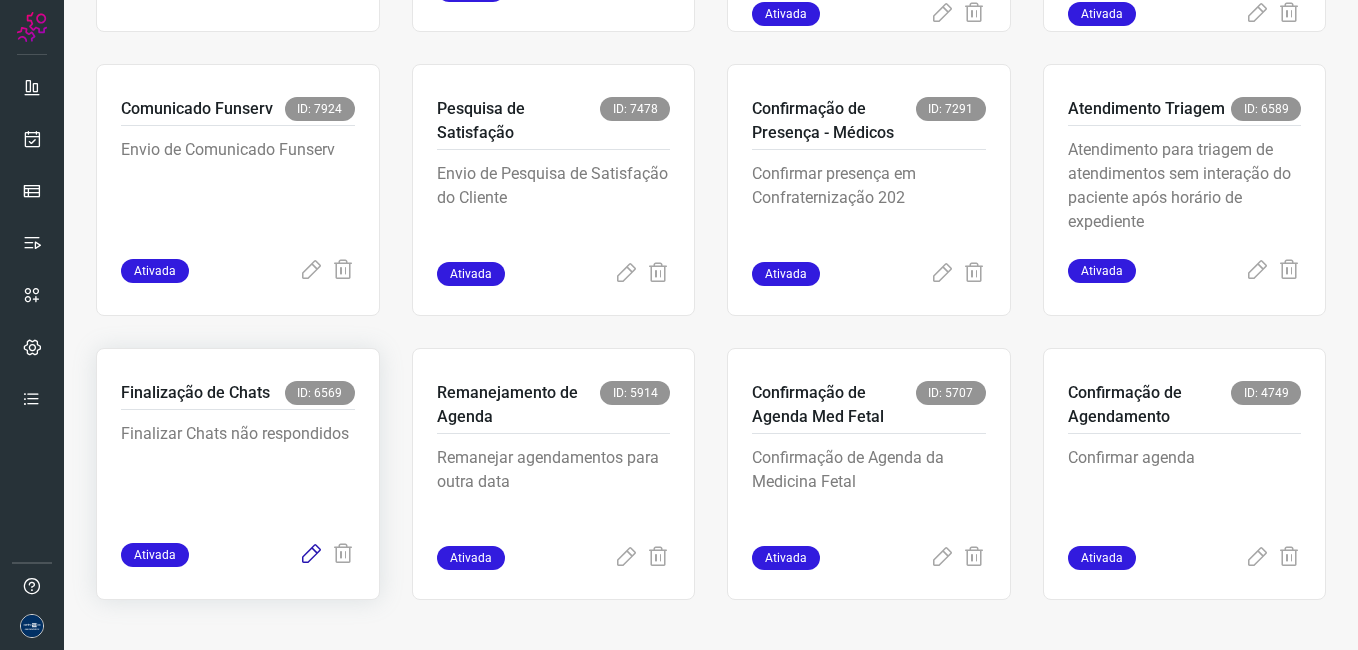 click at bounding box center [311, 555] 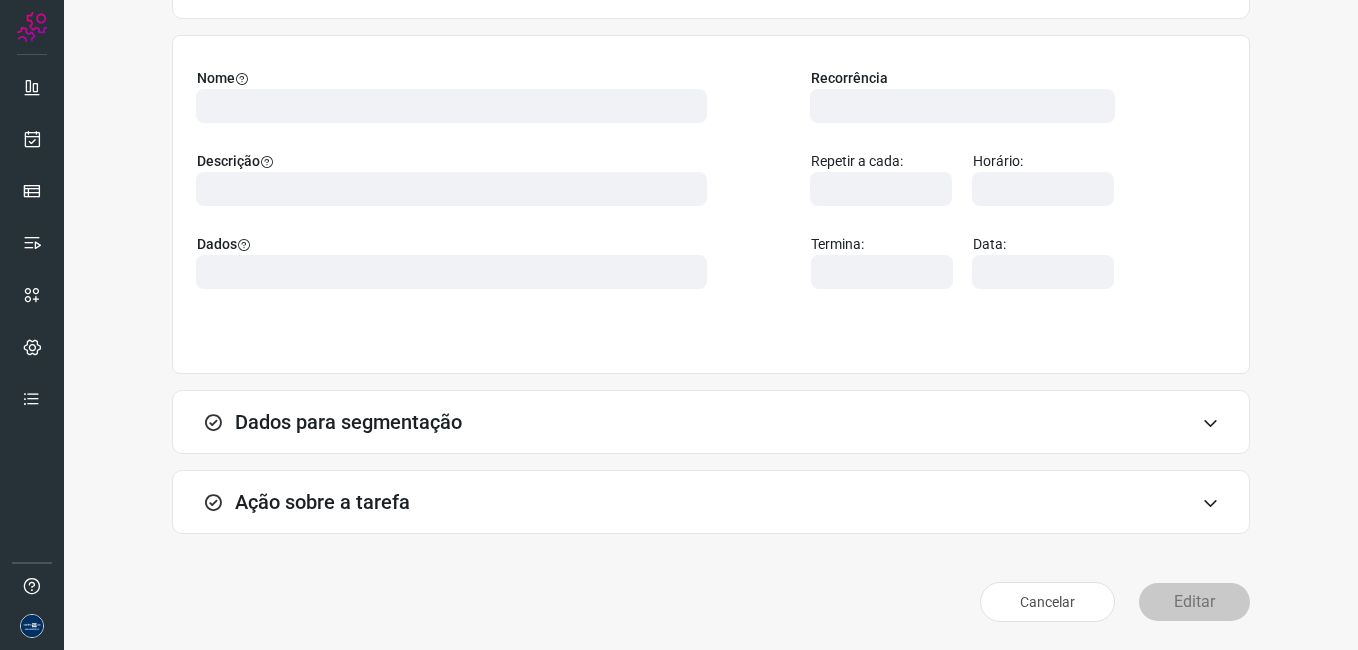 scroll, scrollTop: 131, scrollLeft: 0, axis: vertical 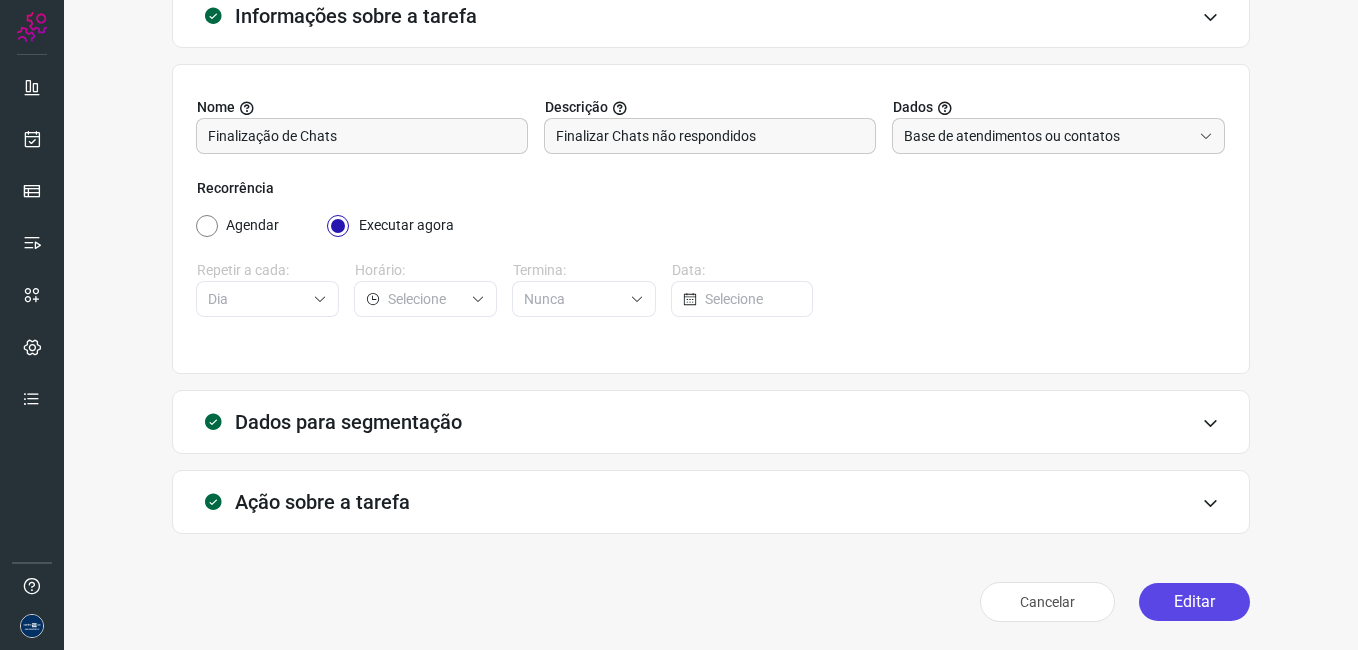 click on "Editar" at bounding box center [1194, 602] 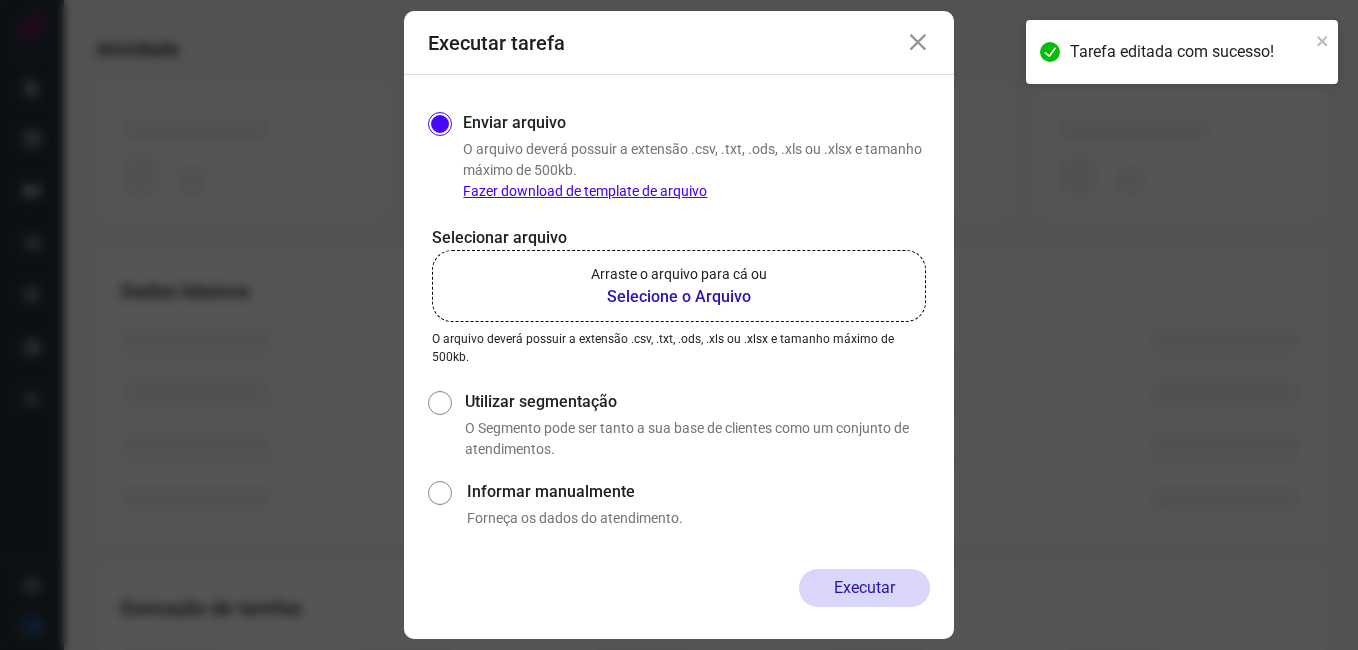 click on "Arraste o arquivo para cá ou Selecione o Arquivo" 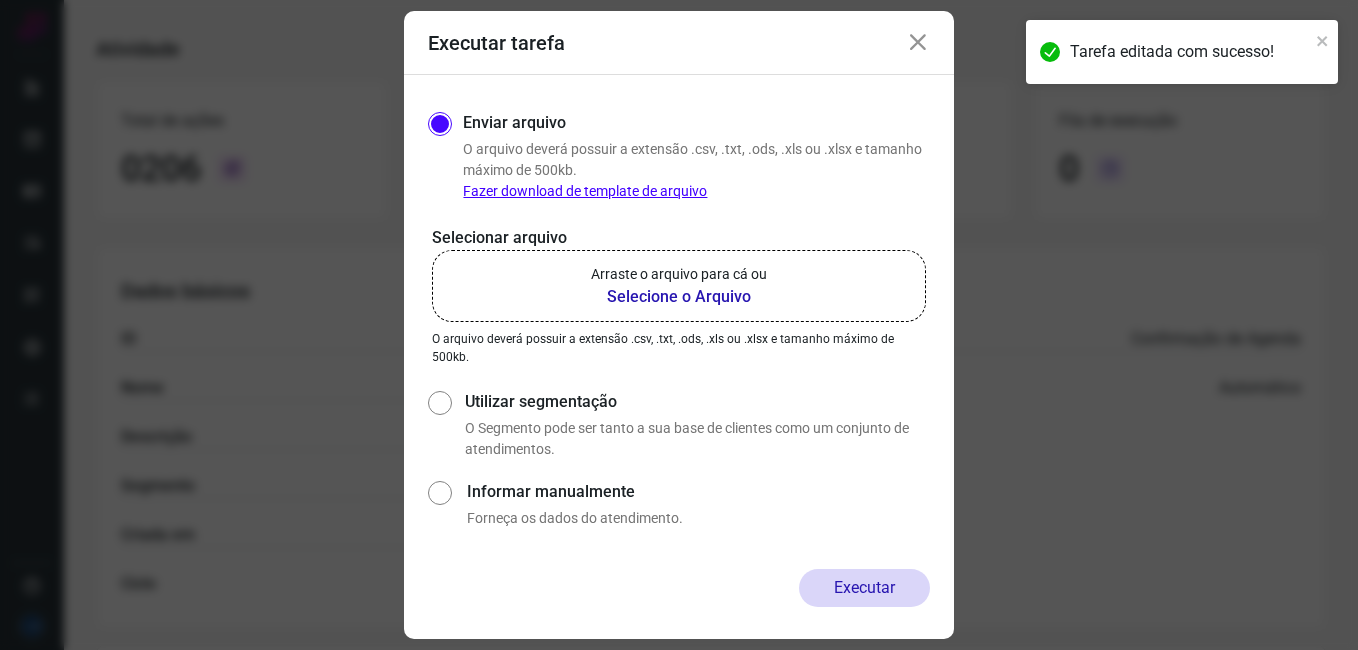 drag, startPoint x: 397, startPoint y: 382, endPoint x: 444, endPoint y: 399, distance: 49.979996 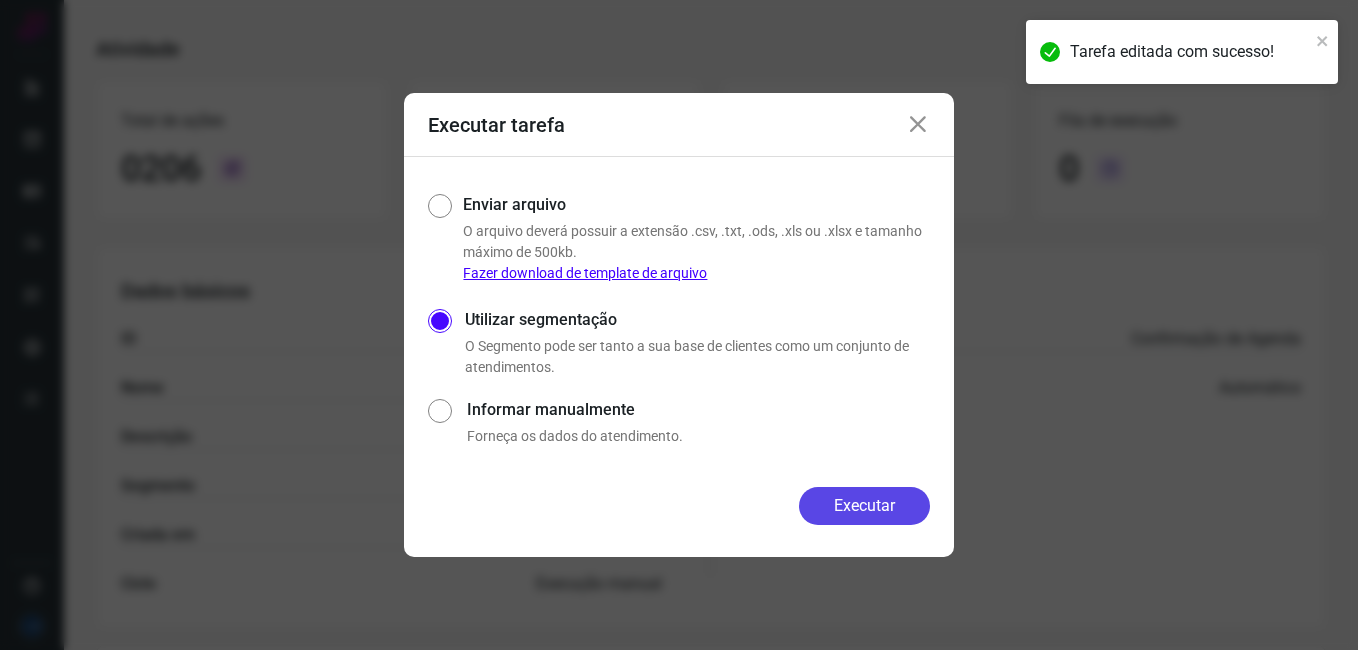 click on "Executar" at bounding box center [864, 506] 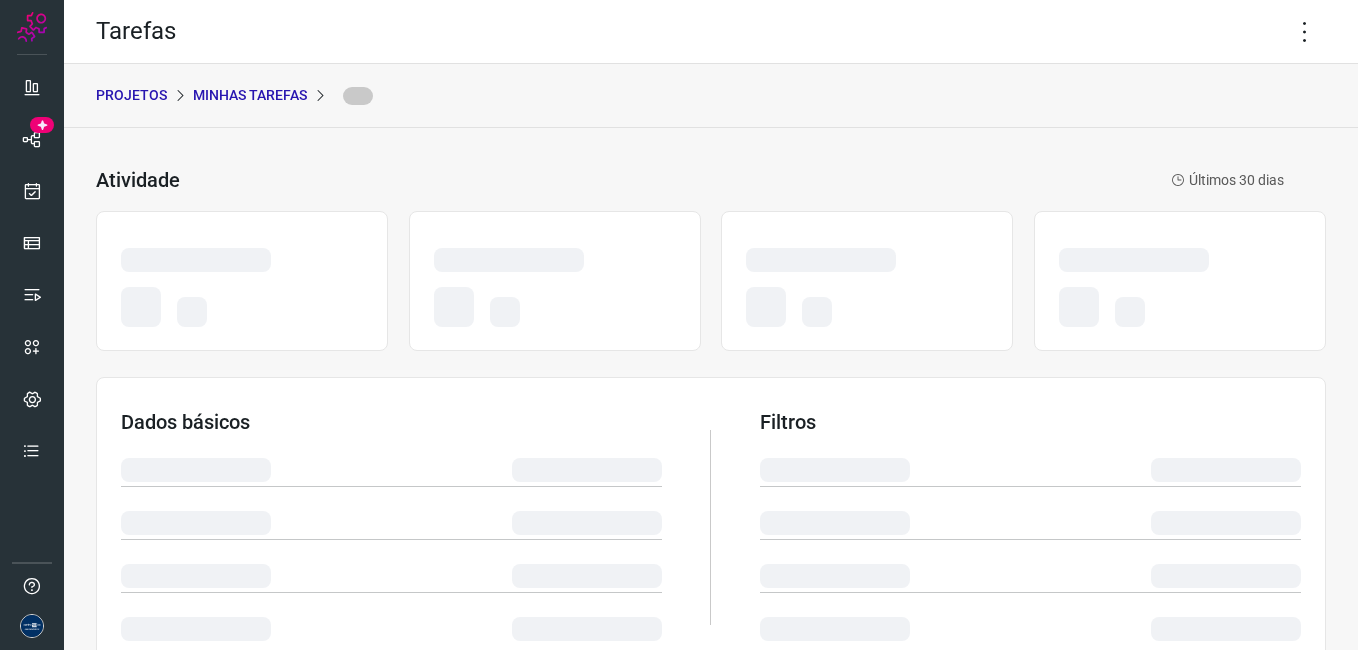 scroll, scrollTop: 0, scrollLeft: 0, axis: both 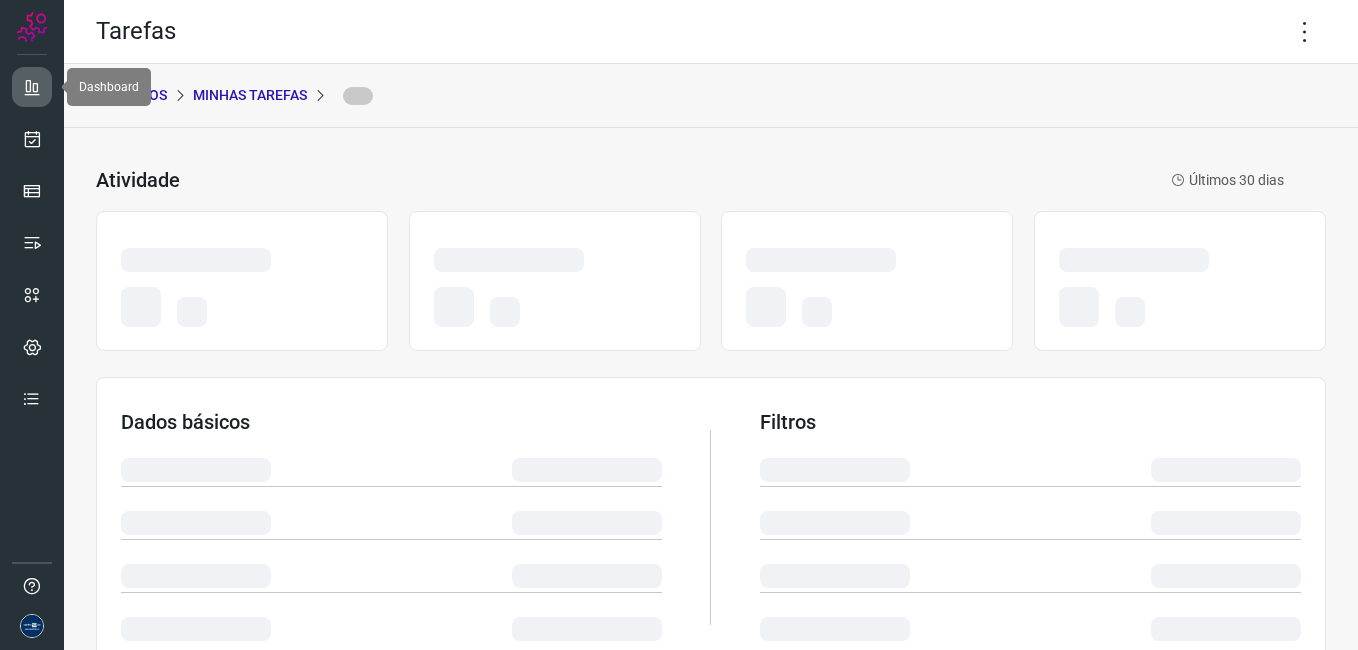 click on "Tarefas  PROJETOS  Minhas Tarefas   Atividade  Últimos 30 dias Dados básicos Filtros Execução de tarefas Executar tarefa Enviar arquivo  O arquivo deverá possuir a extensão .csv, .txt, .ods, .xls ou .xlsx e tamanho máximo de 500kb. Fazer download de template de arquivo Selecionar arquivo Arraste o arquivo para cá ou Selecione o Arquivo Arraste o arquivo para cá ou Selecione o Arquivo  O arquivo deverá possuir a extensão .csv, .txt, .ods, .xls ou .xlsx e tamanho máximo de 500kb.  Utilizar segmentação  O Segmento pode ser tanto a sua base de clientes como um conjunto de atendimentos.  Informar manualmente  Forneça os dados do atendimento.   Executar  Excluir Tarefa Tem certeza que deseja excluir essa tarefa?  Você irá remover tarefa "Finalização de Chats"   Sim, tenho certeza" 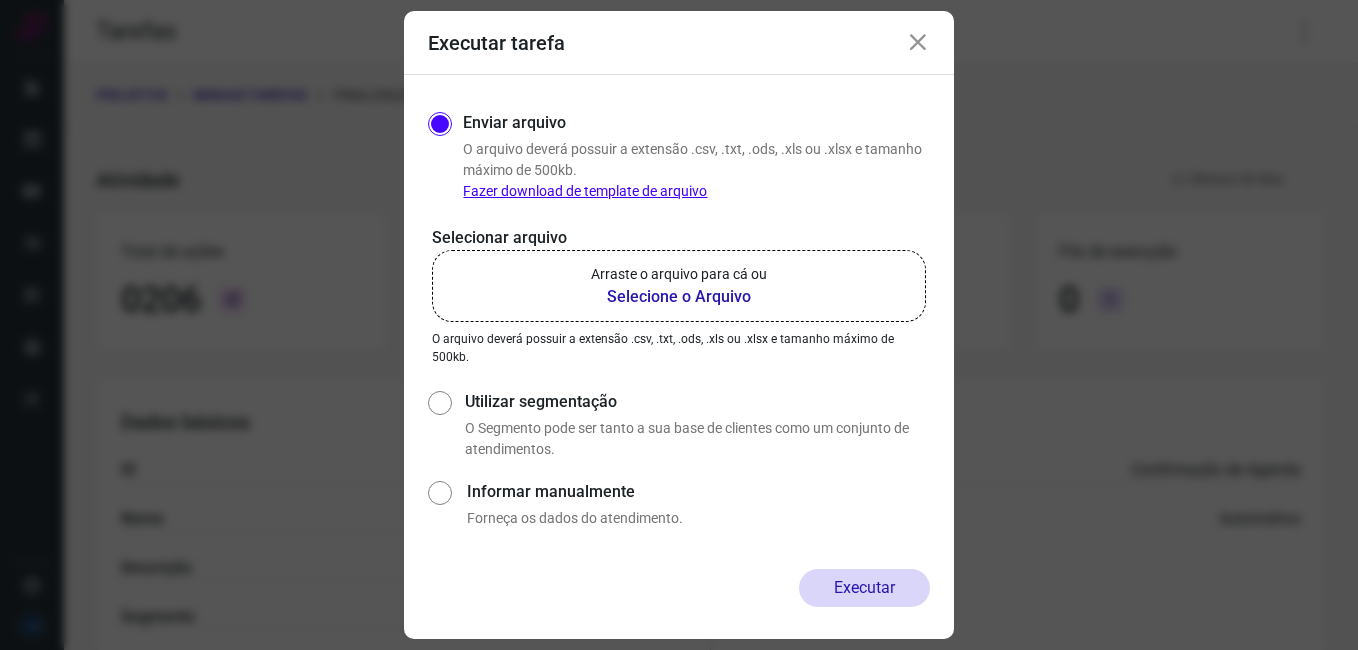 click on "Executar tarefa" at bounding box center (679, 43) 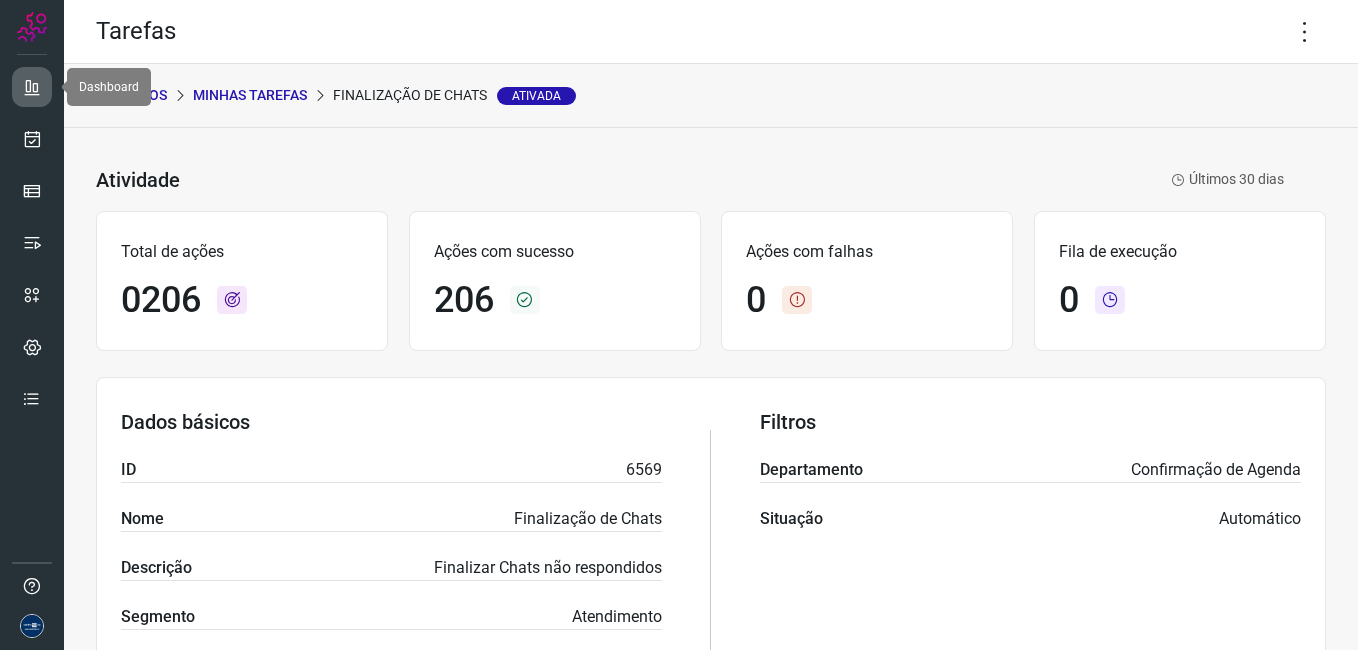 click at bounding box center (32, 87) 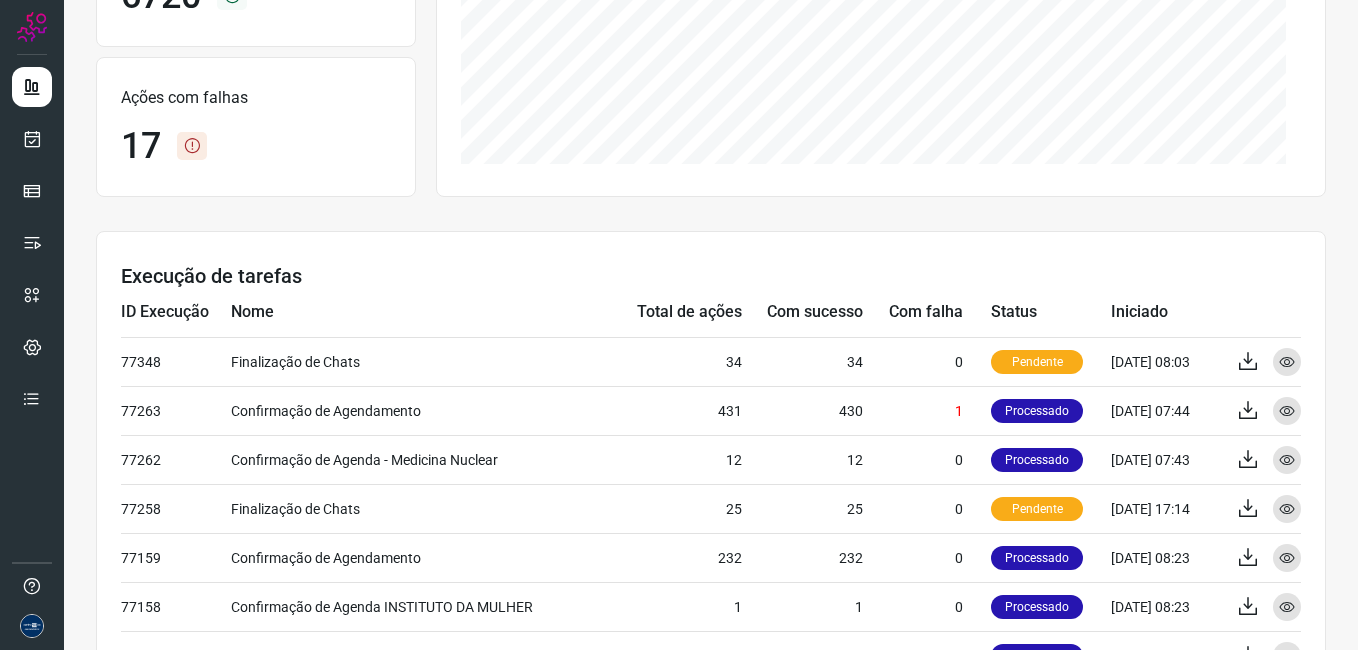 scroll, scrollTop: 400, scrollLeft: 0, axis: vertical 